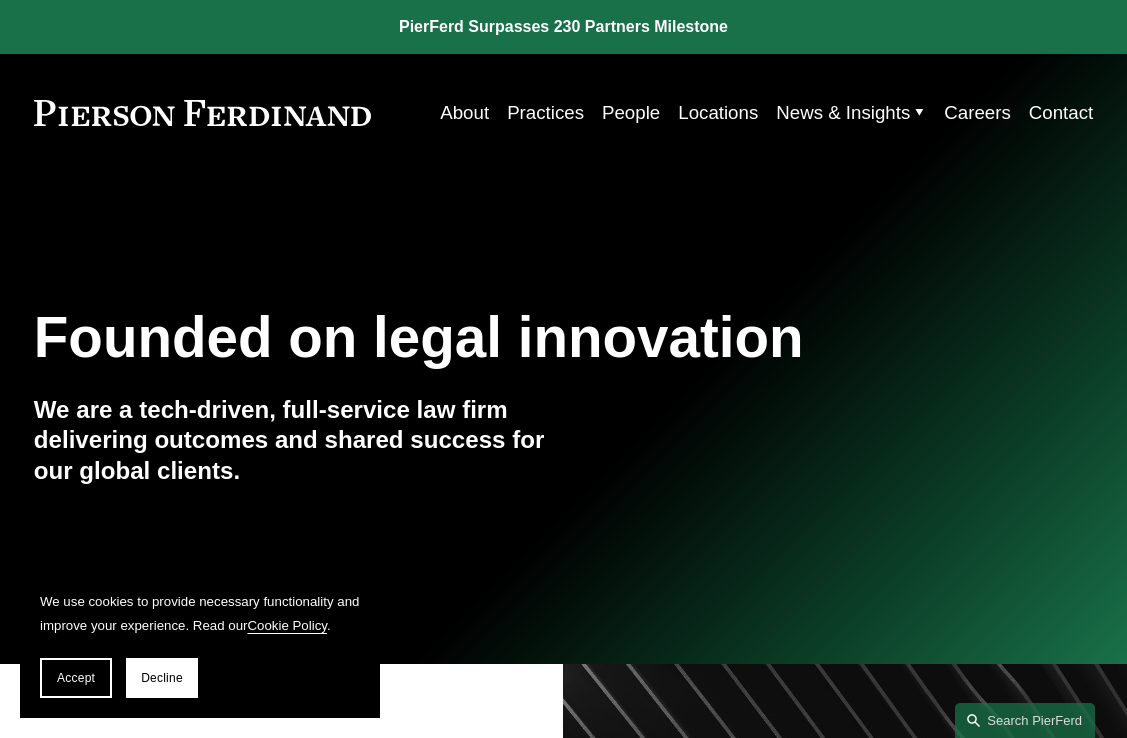 scroll, scrollTop: 0, scrollLeft: 0, axis: both 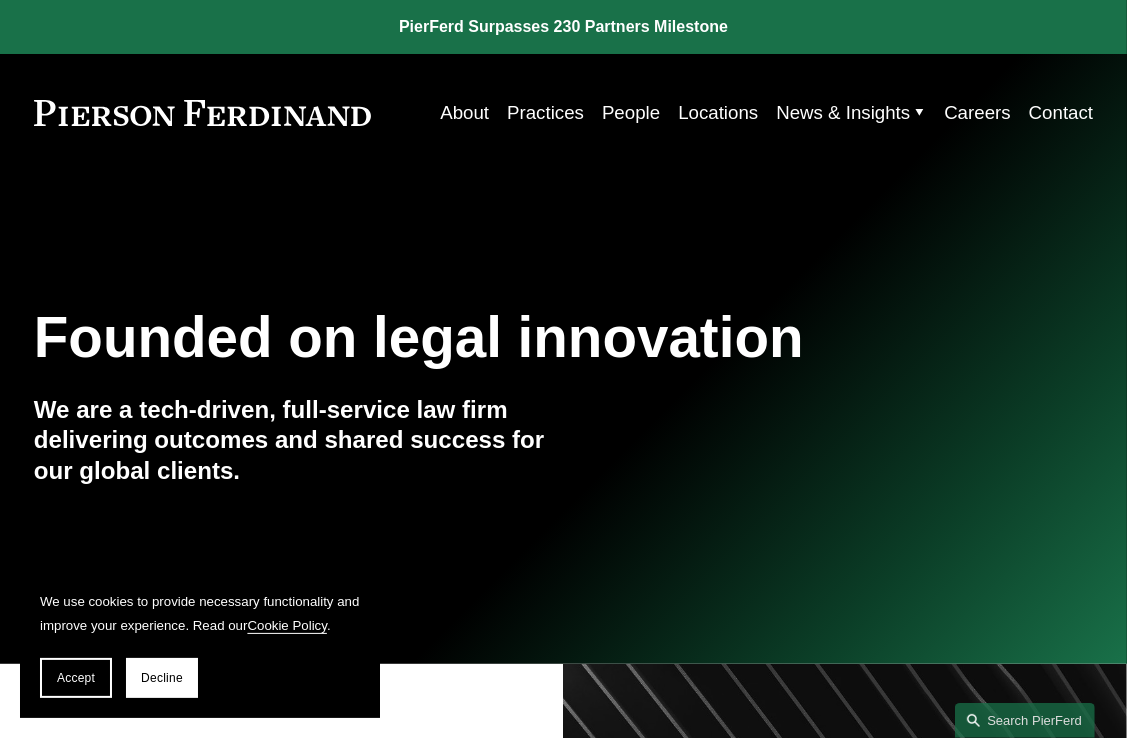 click on "Contact" at bounding box center [1061, 112] 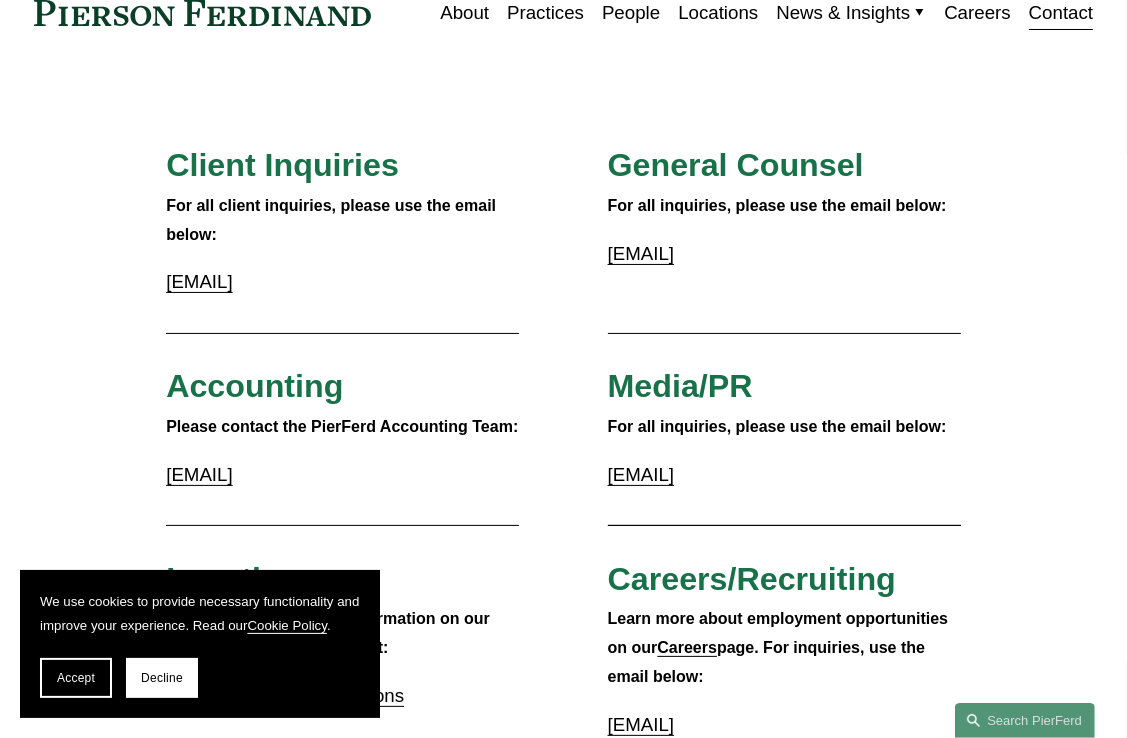 scroll, scrollTop: 0, scrollLeft: 0, axis: both 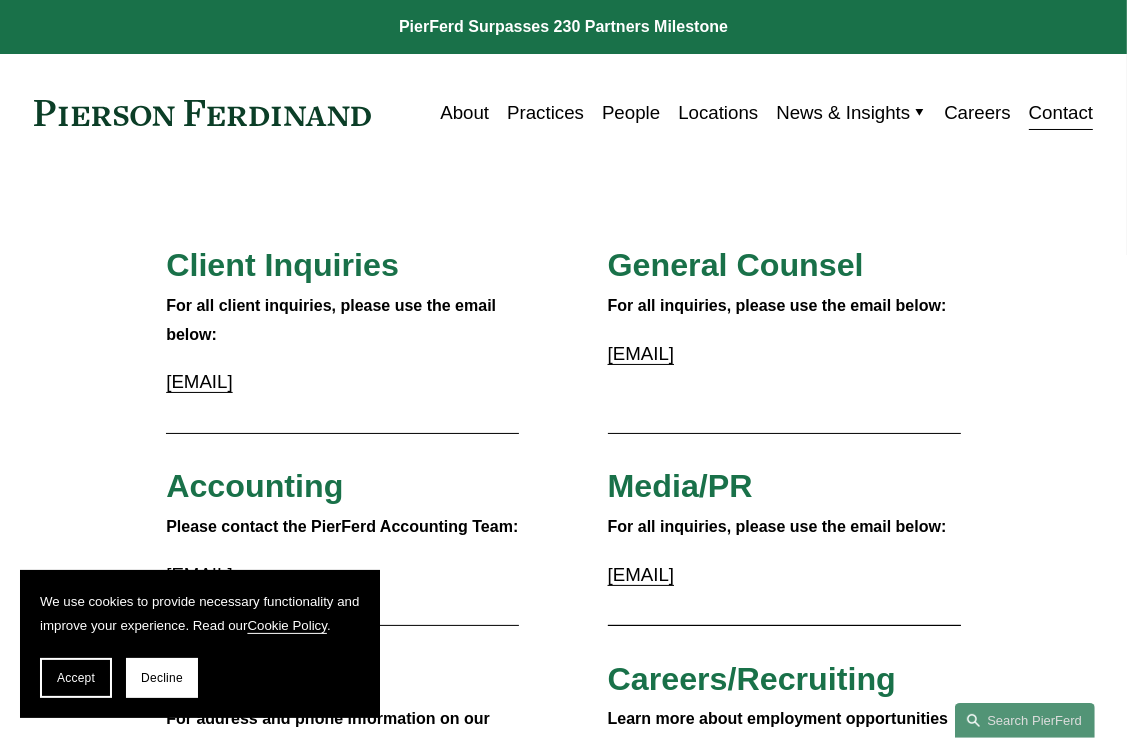 click on "Locations" at bounding box center (718, 112) 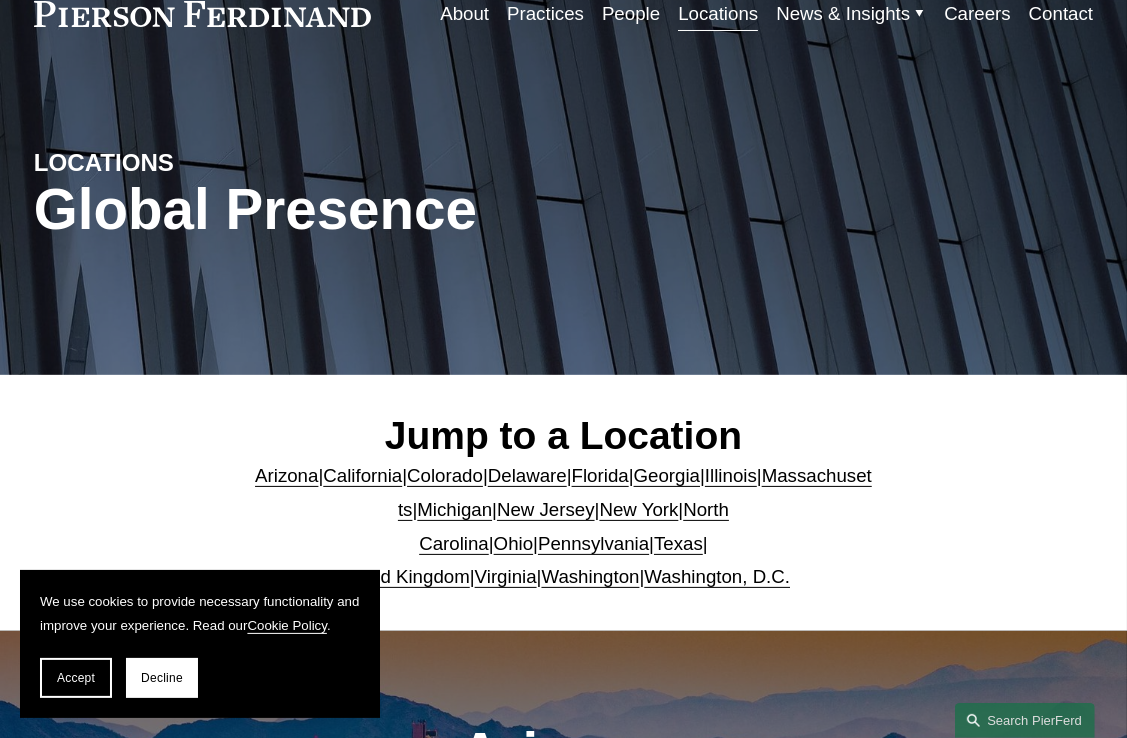 scroll, scrollTop: 200, scrollLeft: 0, axis: vertical 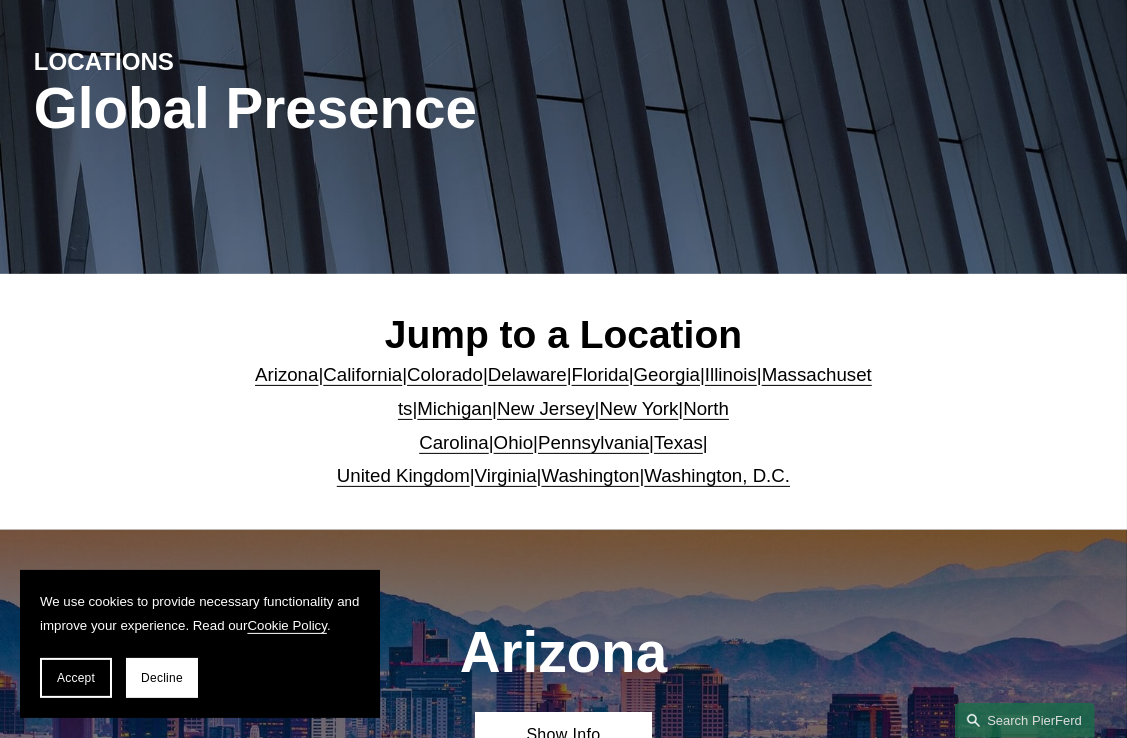 click on "Arizona" at bounding box center [286, 374] 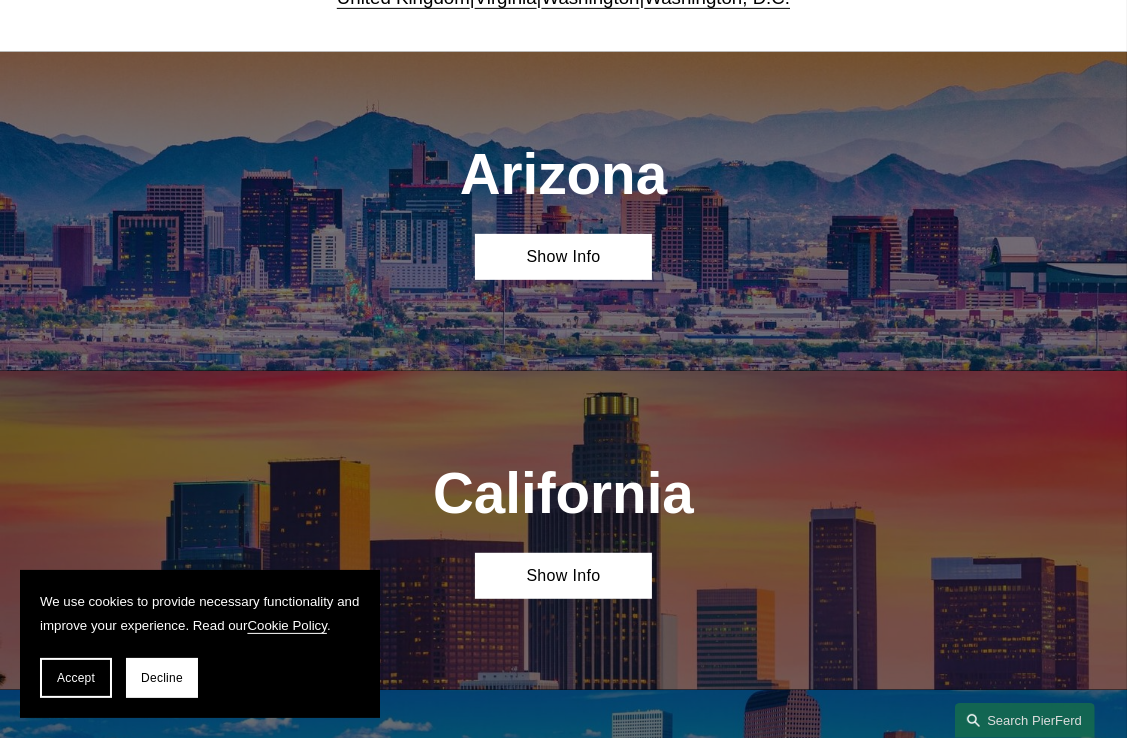 scroll, scrollTop: 736, scrollLeft: 0, axis: vertical 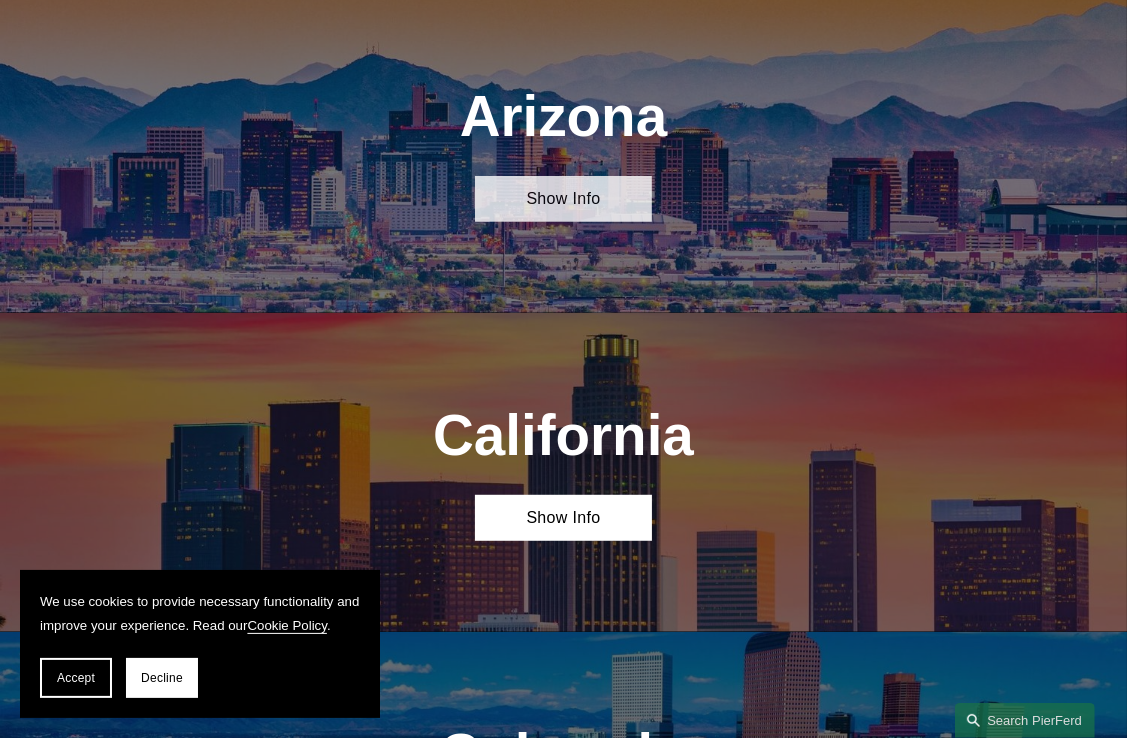 click on "Show Info" at bounding box center [563, 199] 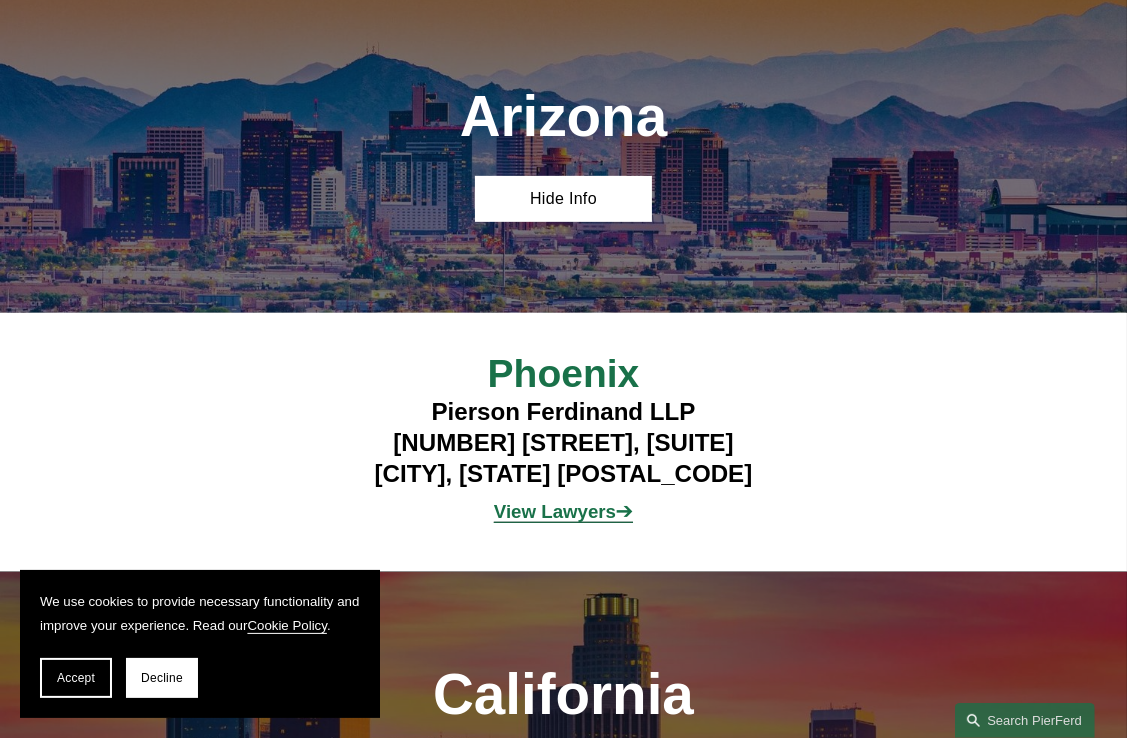 click on "View Lawyers" at bounding box center [555, 511] 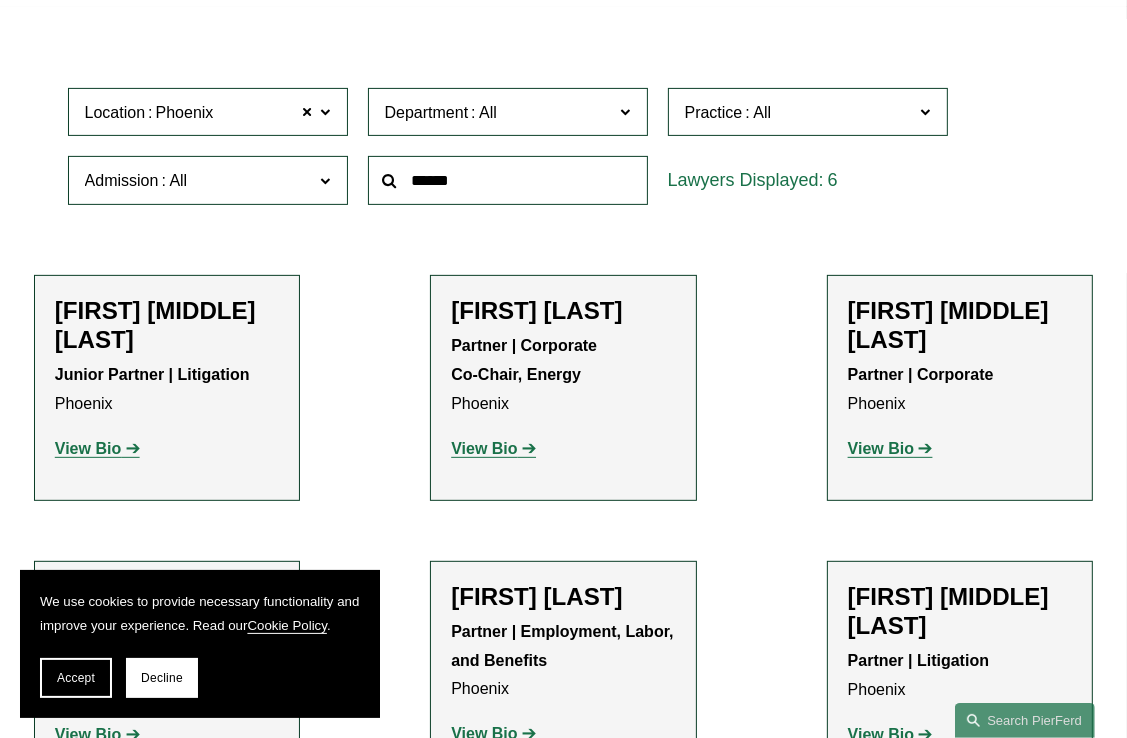 scroll, scrollTop: 400, scrollLeft: 0, axis: vertical 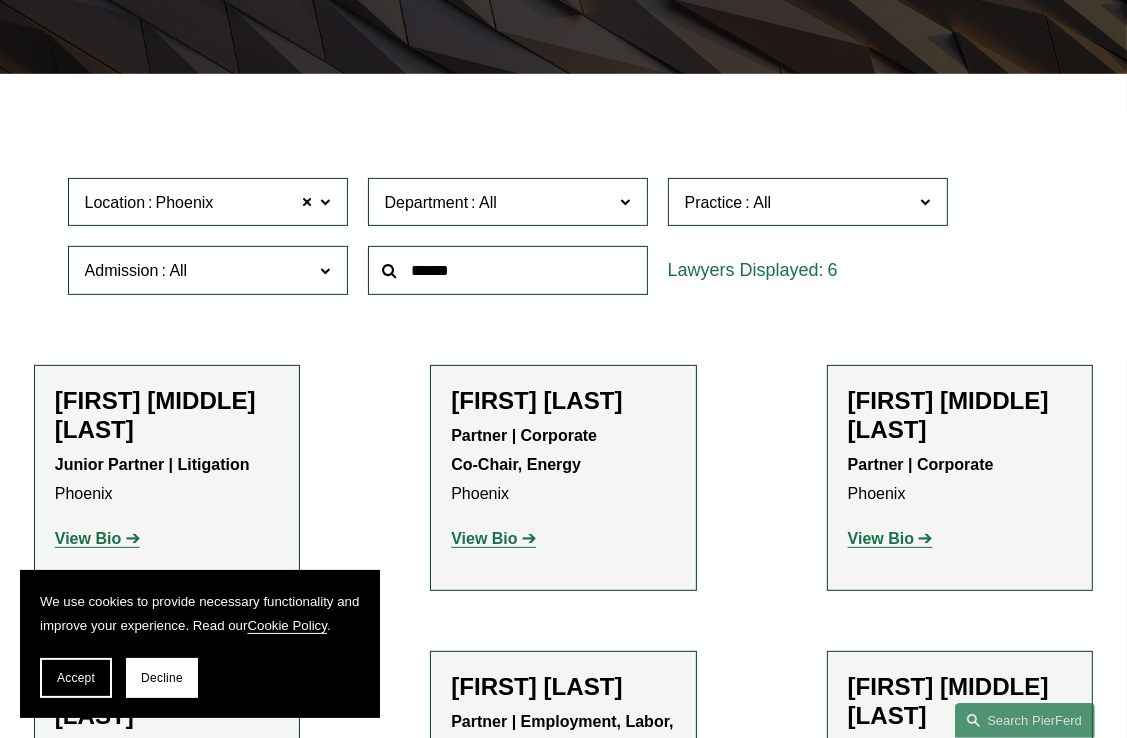 click on "Junior Partner | Litigation Phoenix" 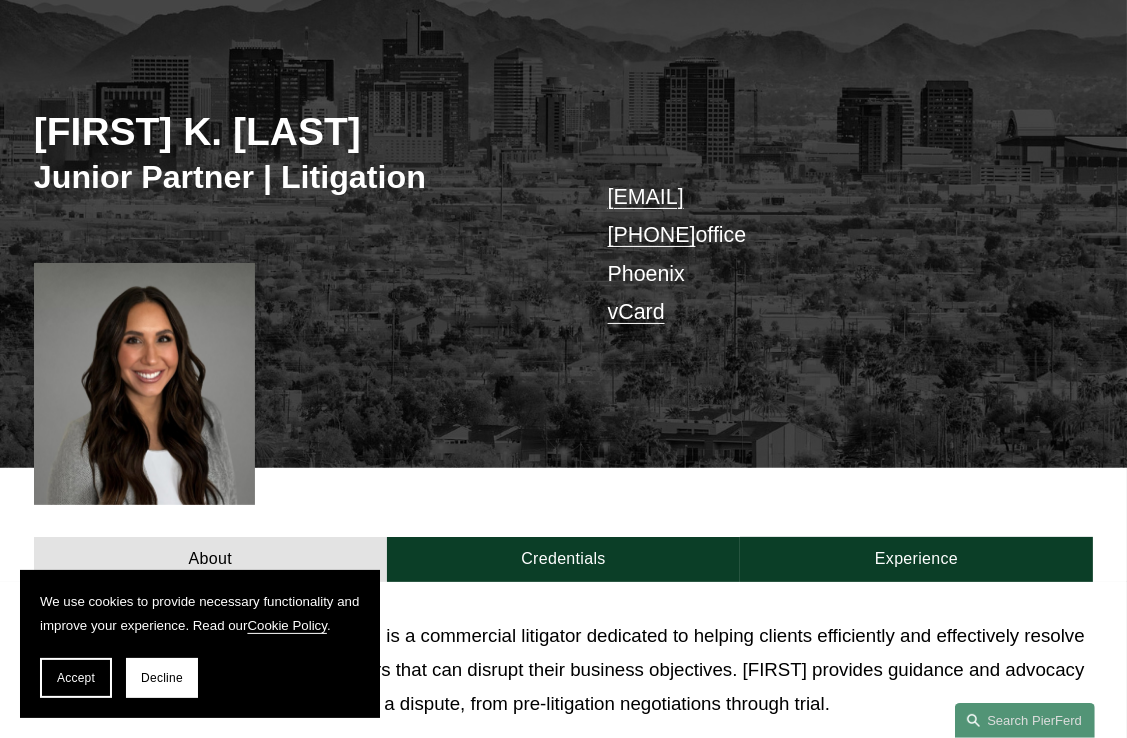 scroll, scrollTop: 181, scrollLeft: 0, axis: vertical 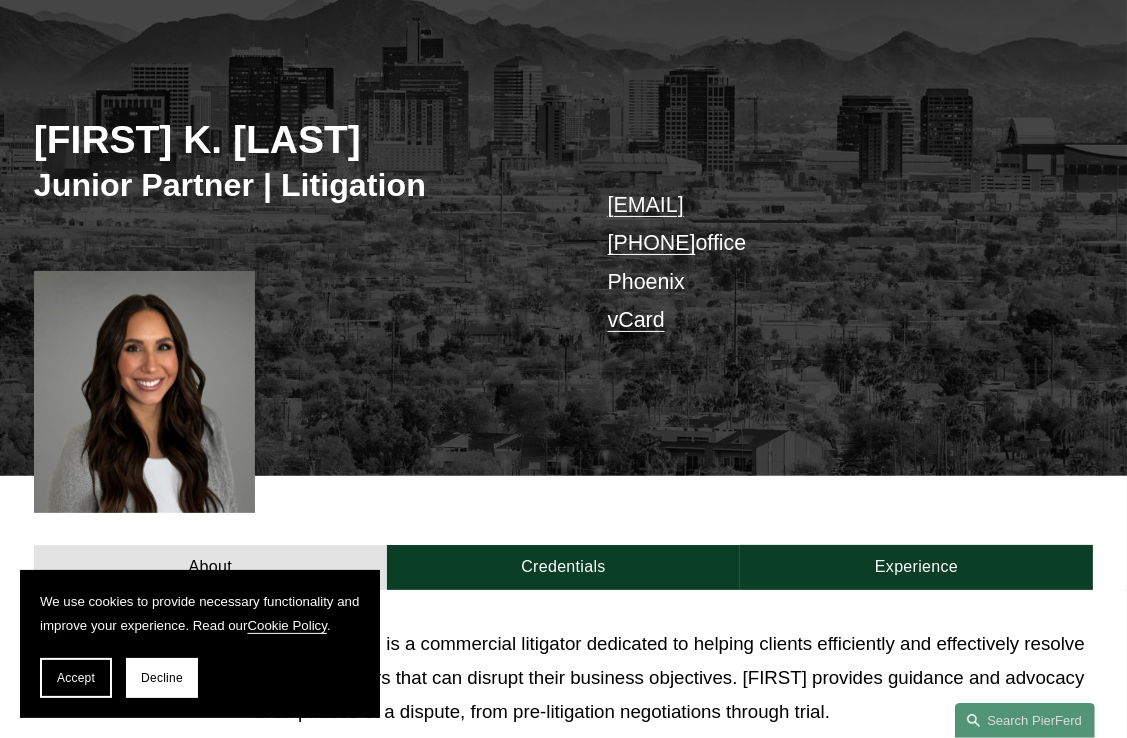 drag, startPoint x: 920, startPoint y: 209, endPoint x: 621, endPoint y: 202, distance: 299.08194 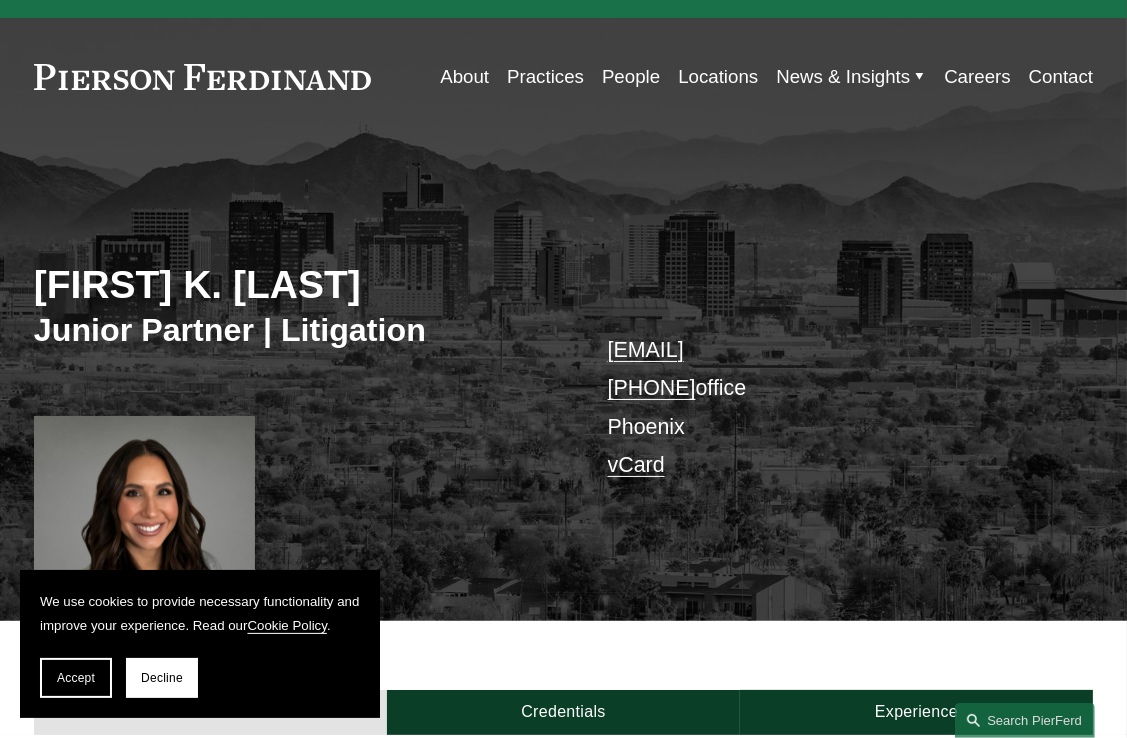 scroll, scrollTop: 0, scrollLeft: 0, axis: both 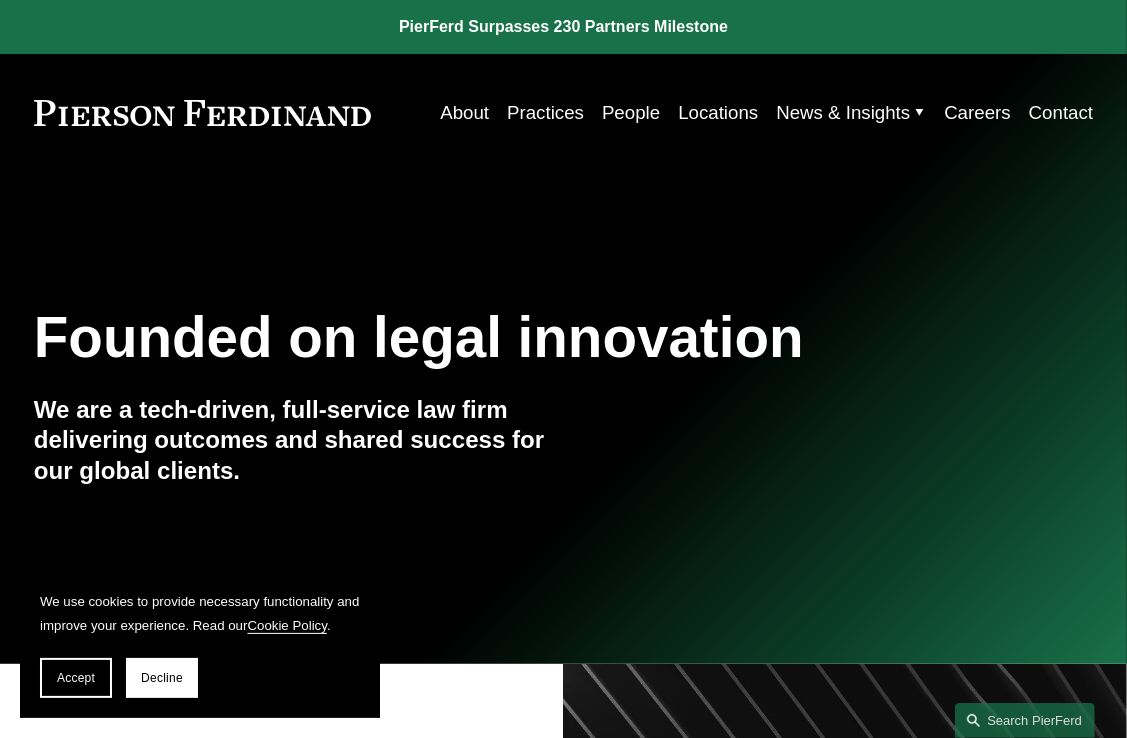 click on "Contact" at bounding box center [1061, 112] 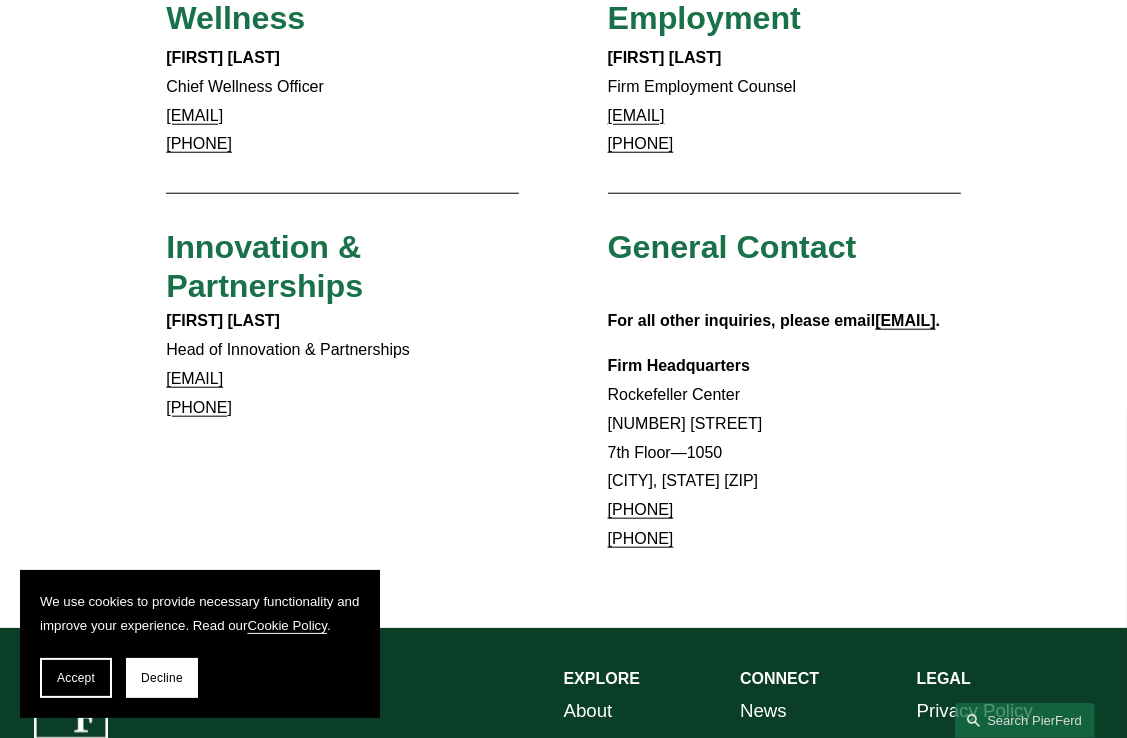 scroll, scrollTop: 1400, scrollLeft: 0, axis: vertical 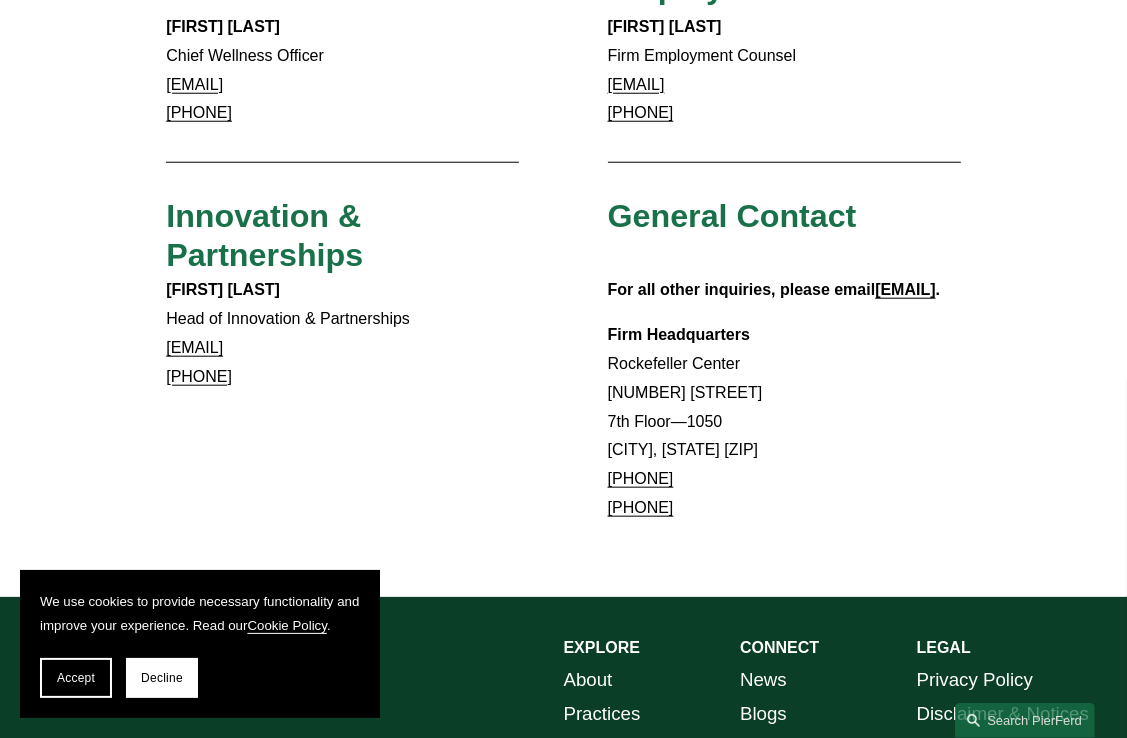 drag, startPoint x: 715, startPoint y: 518, endPoint x: 604, endPoint y: 522, distance: 111.07205 